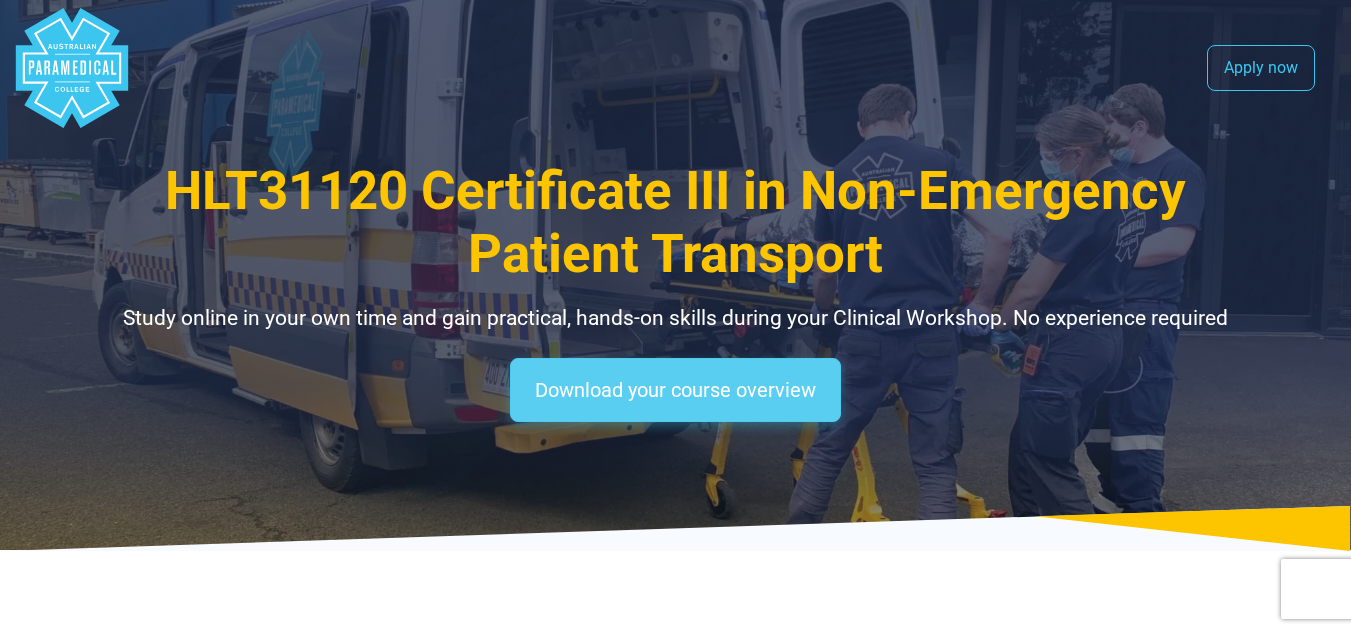 scroll, scrollTop: 0, scrollLeft: 0, axis: both 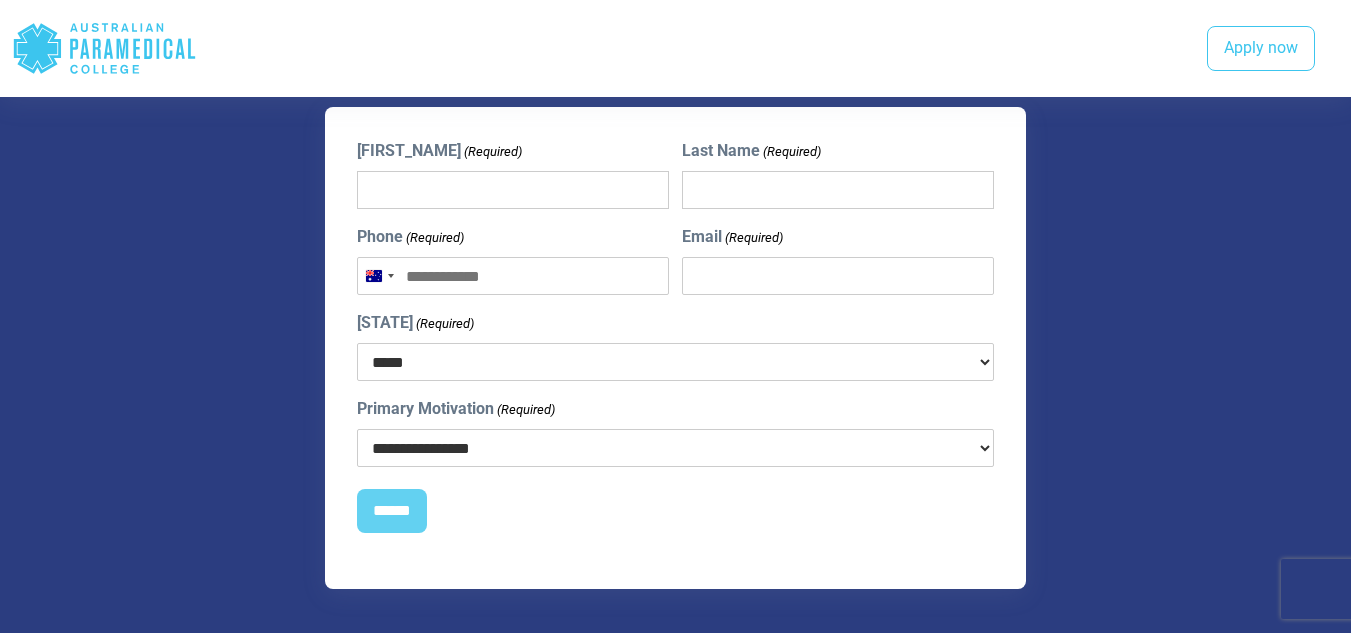 click on "First Name (Required)" at bounding box center [513, 190] 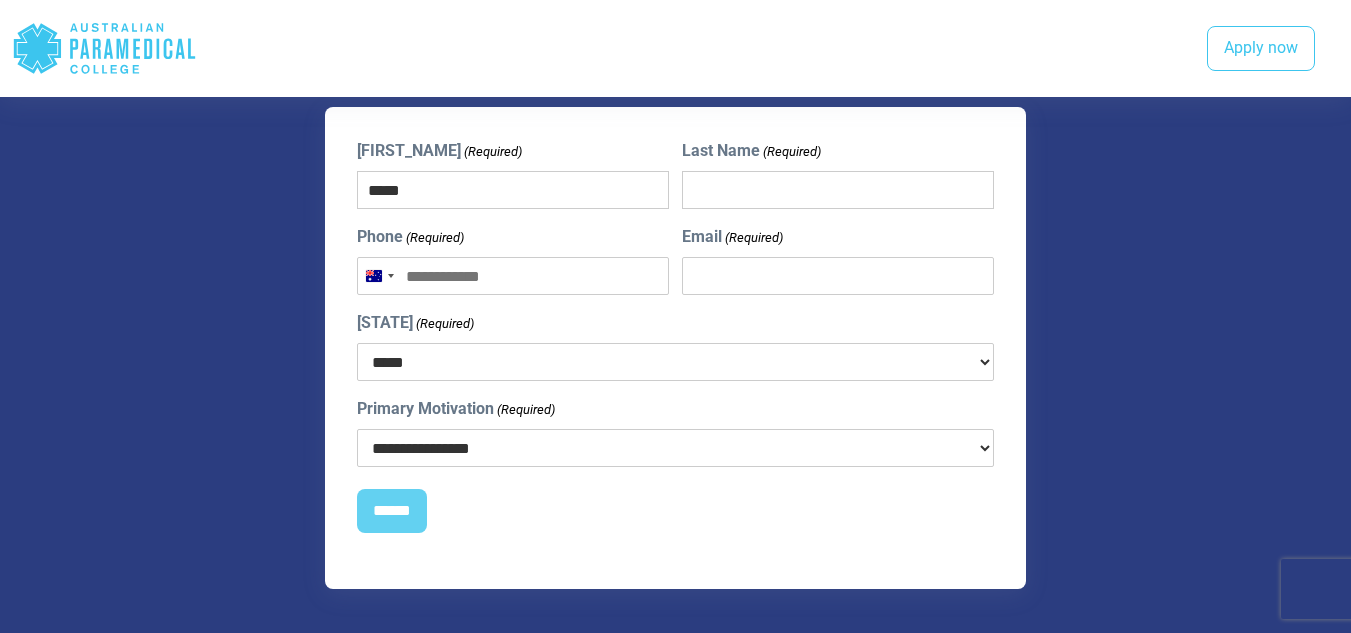 type on "*****" 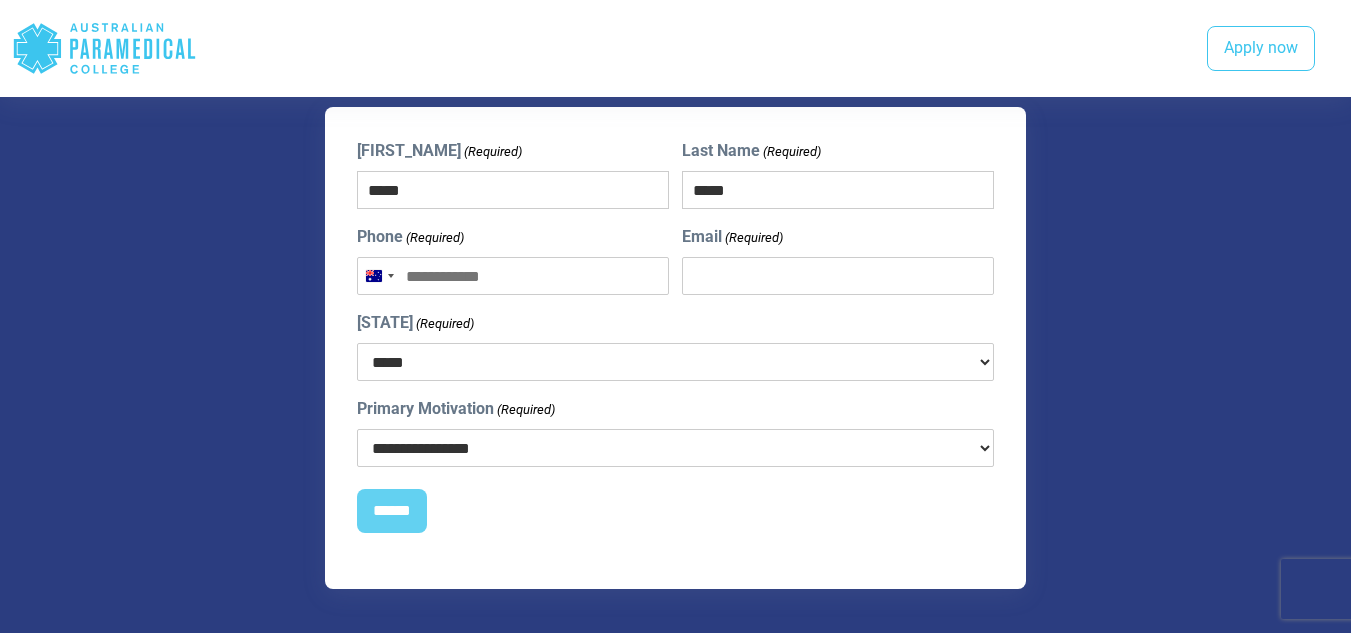 type on "**********" 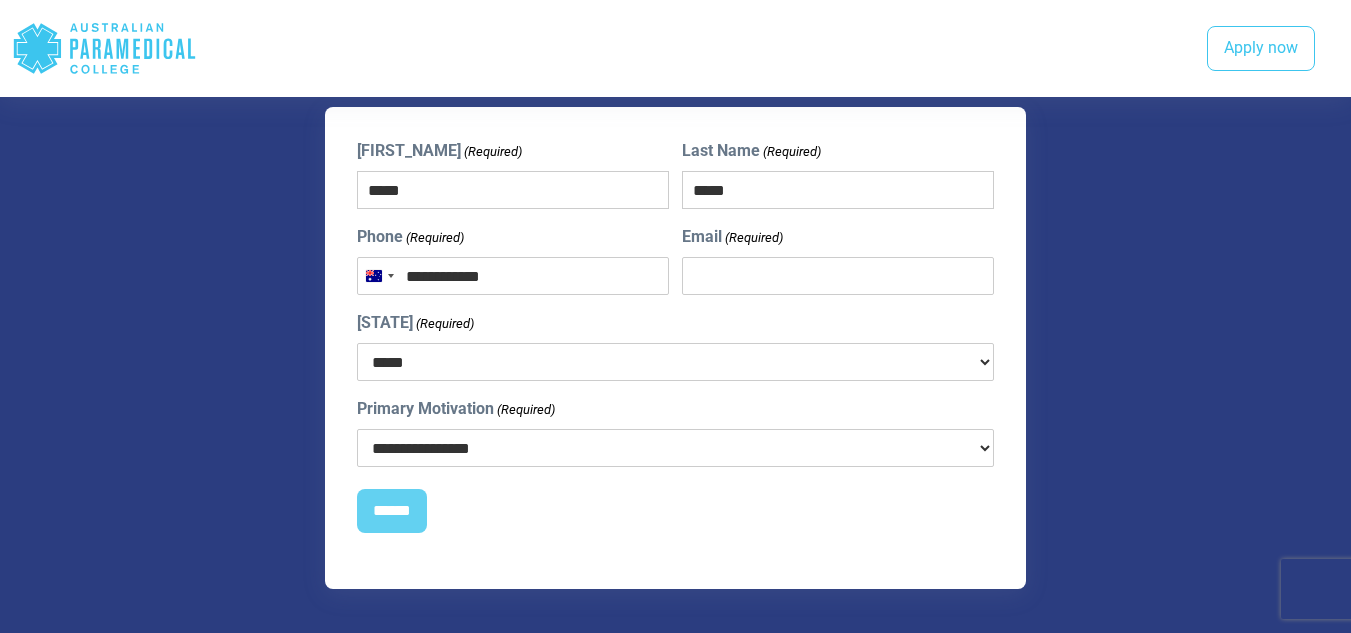 type on "**********" 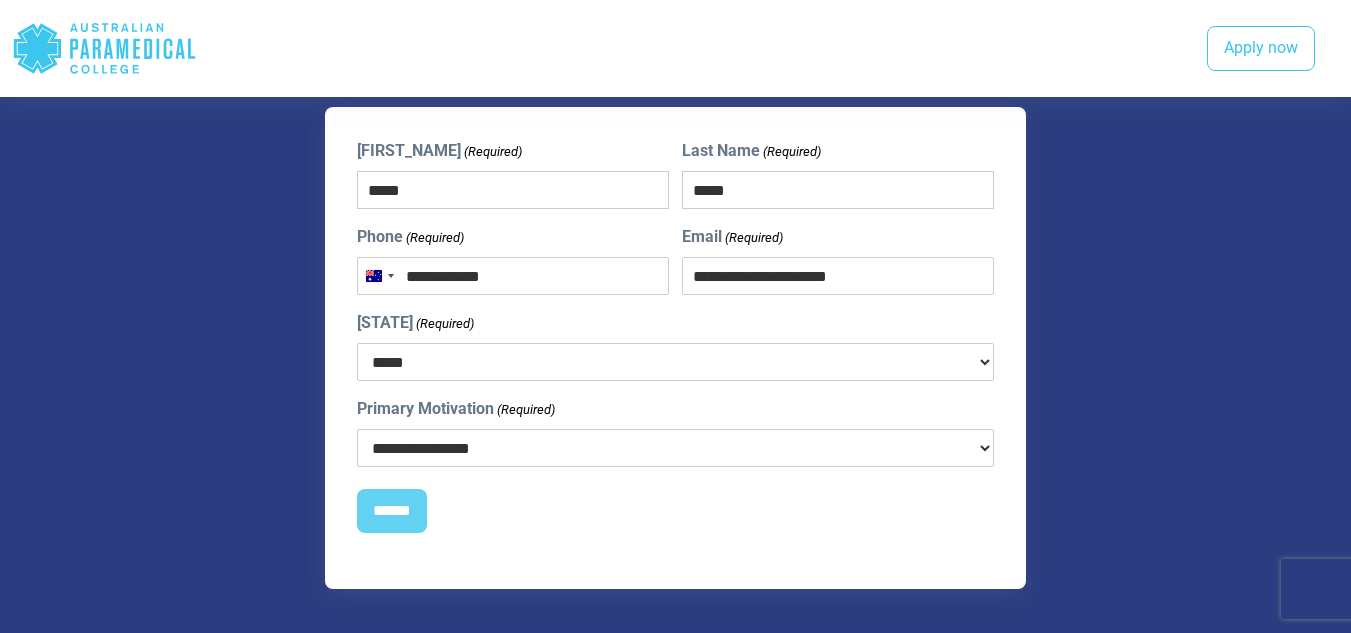 select on "***" 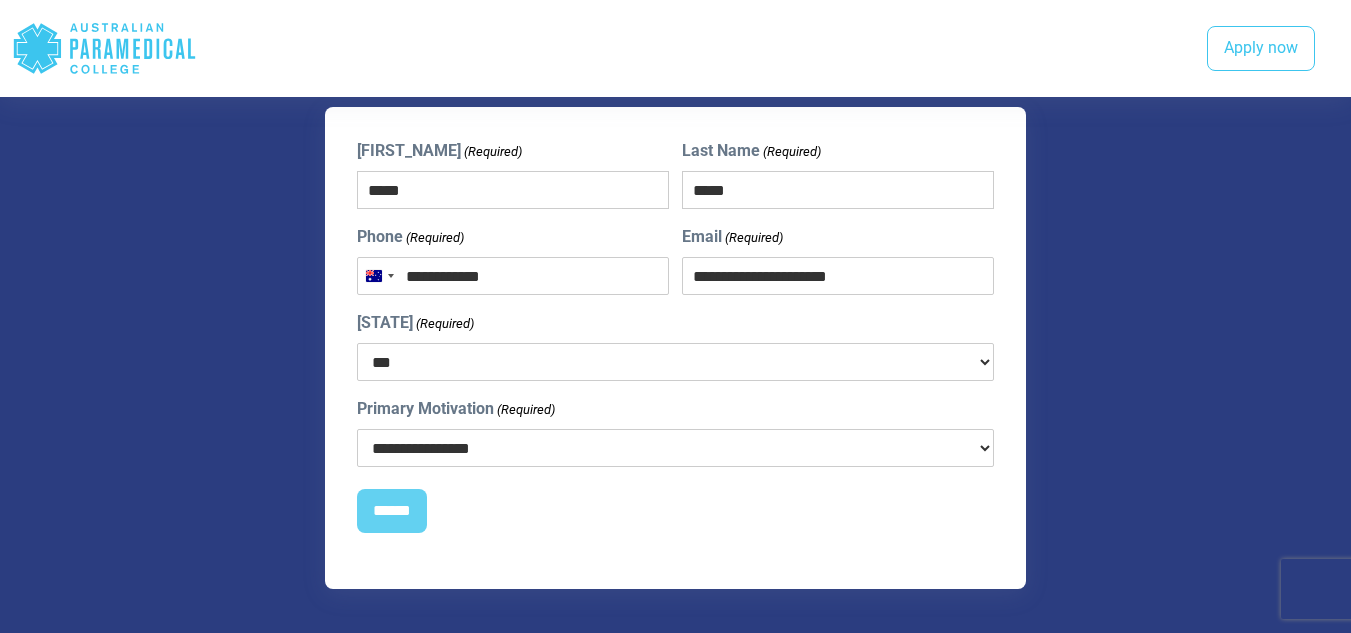 click on "*****" at bounding box center (838, 190) 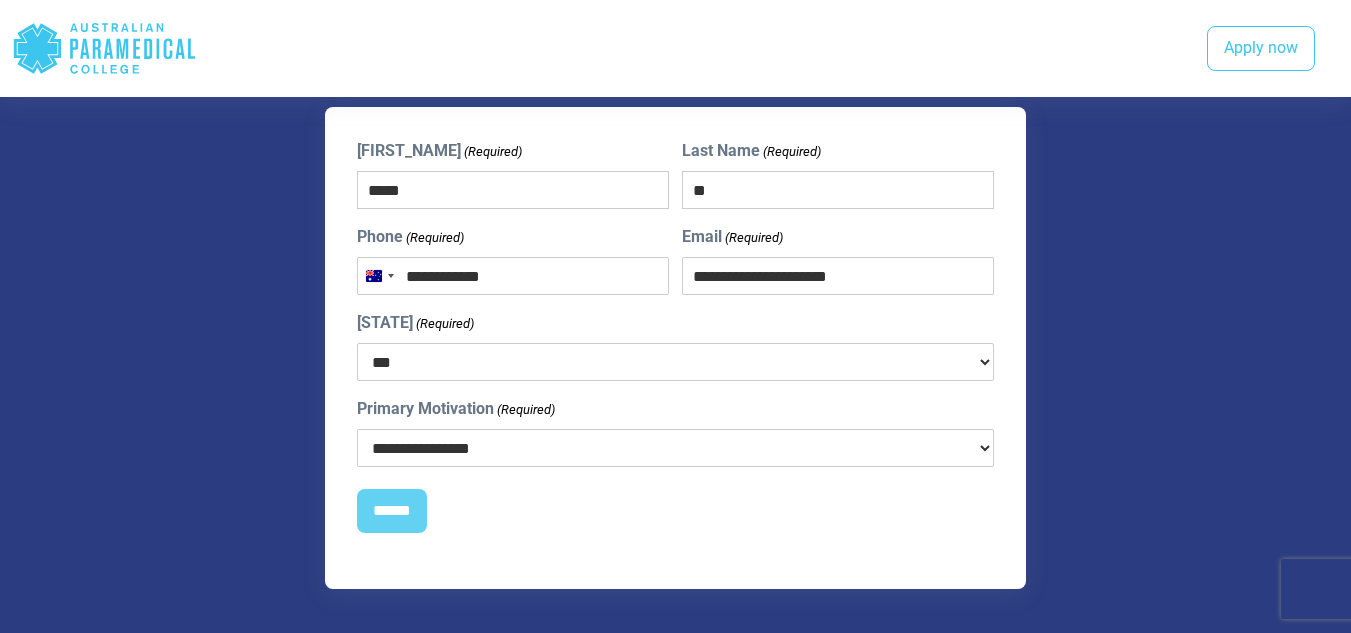type on "*" 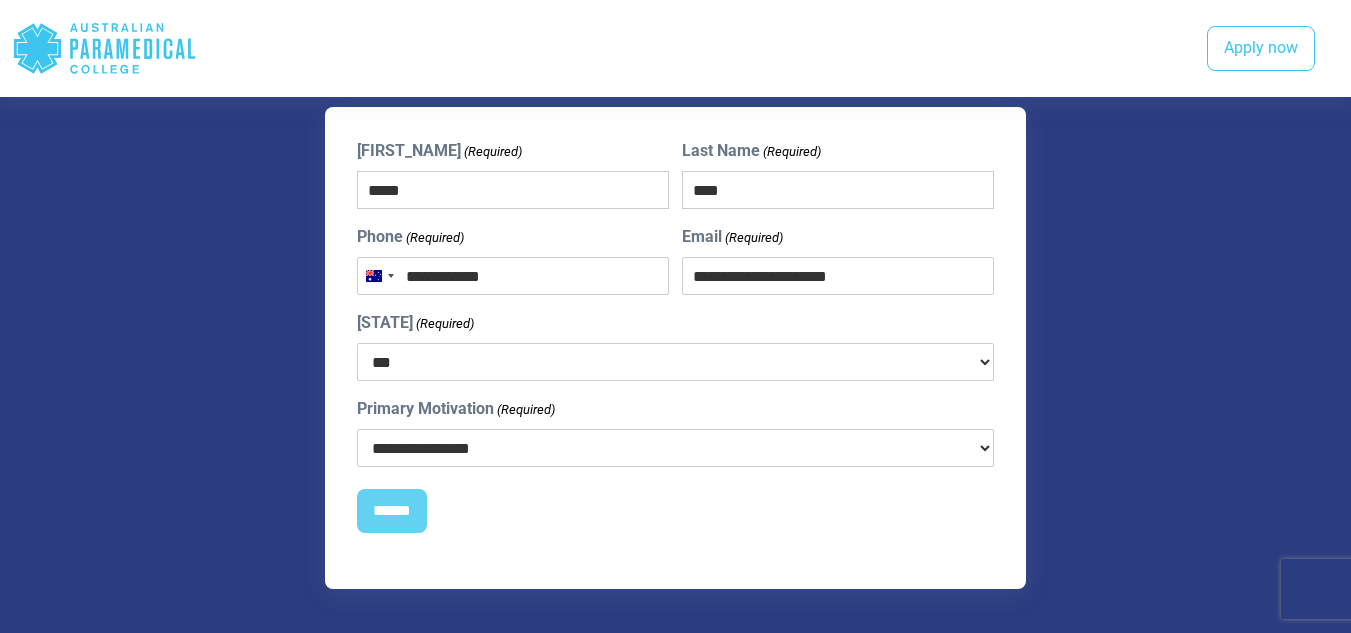 type on "****" 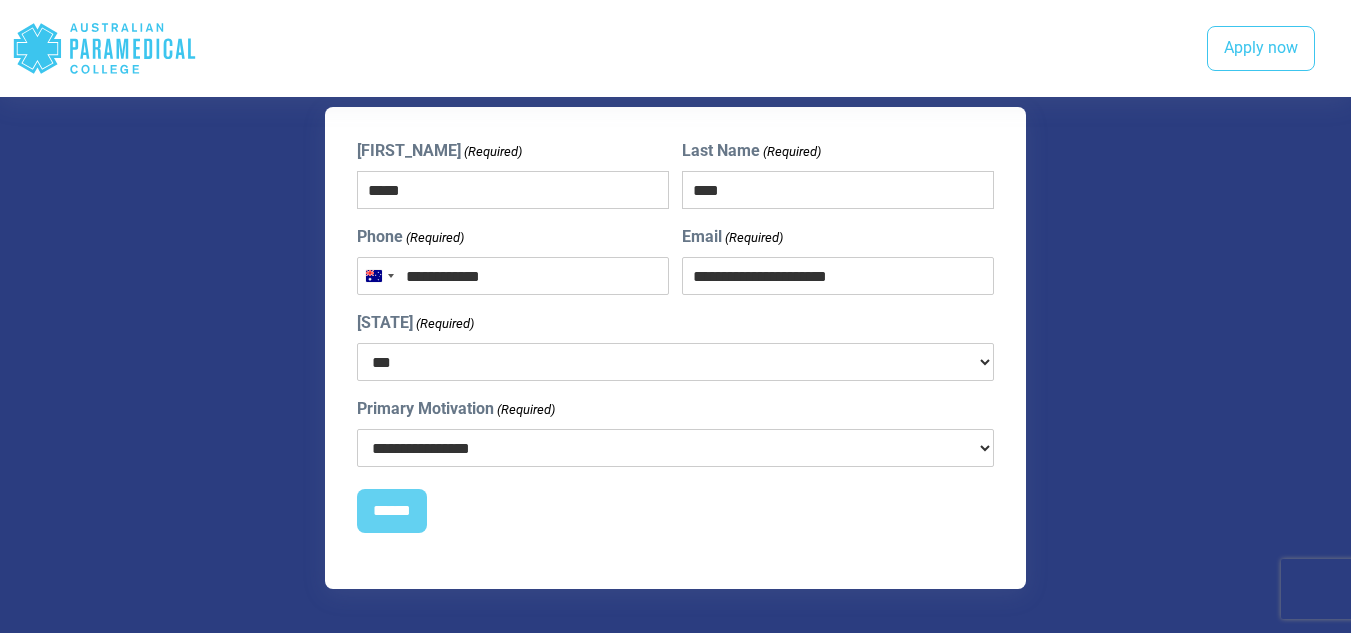 click on "**********" at bounding box center (676, 448) 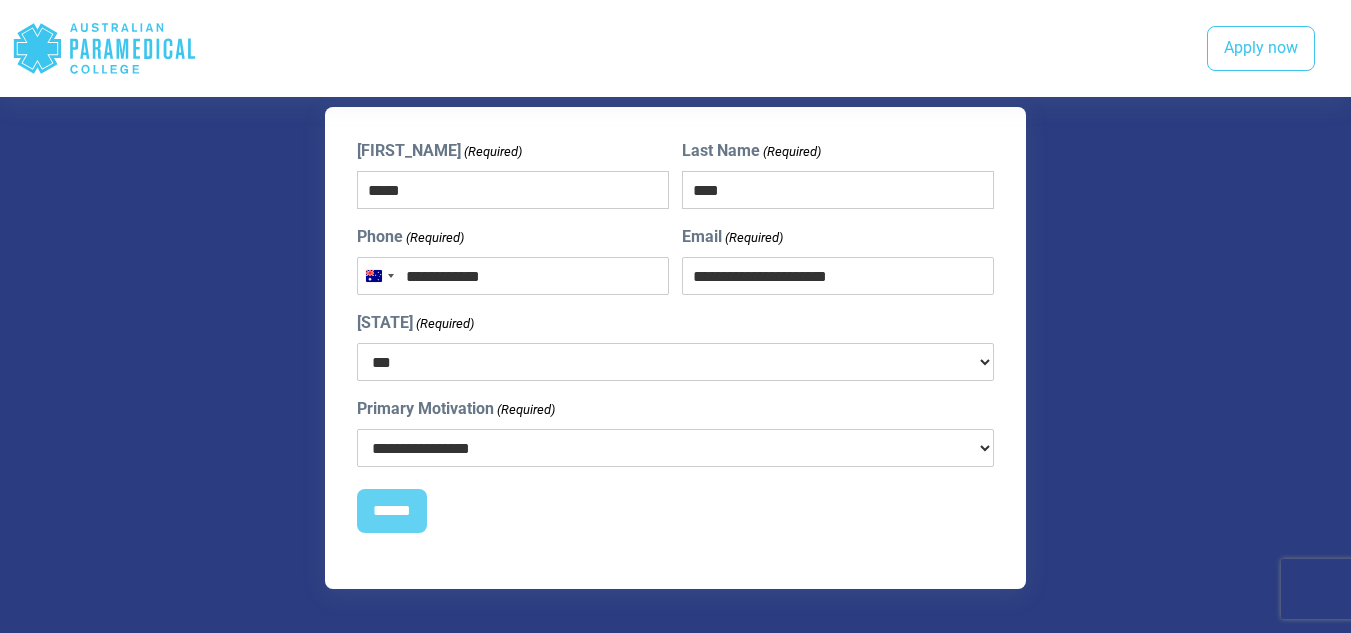 select on "**********" 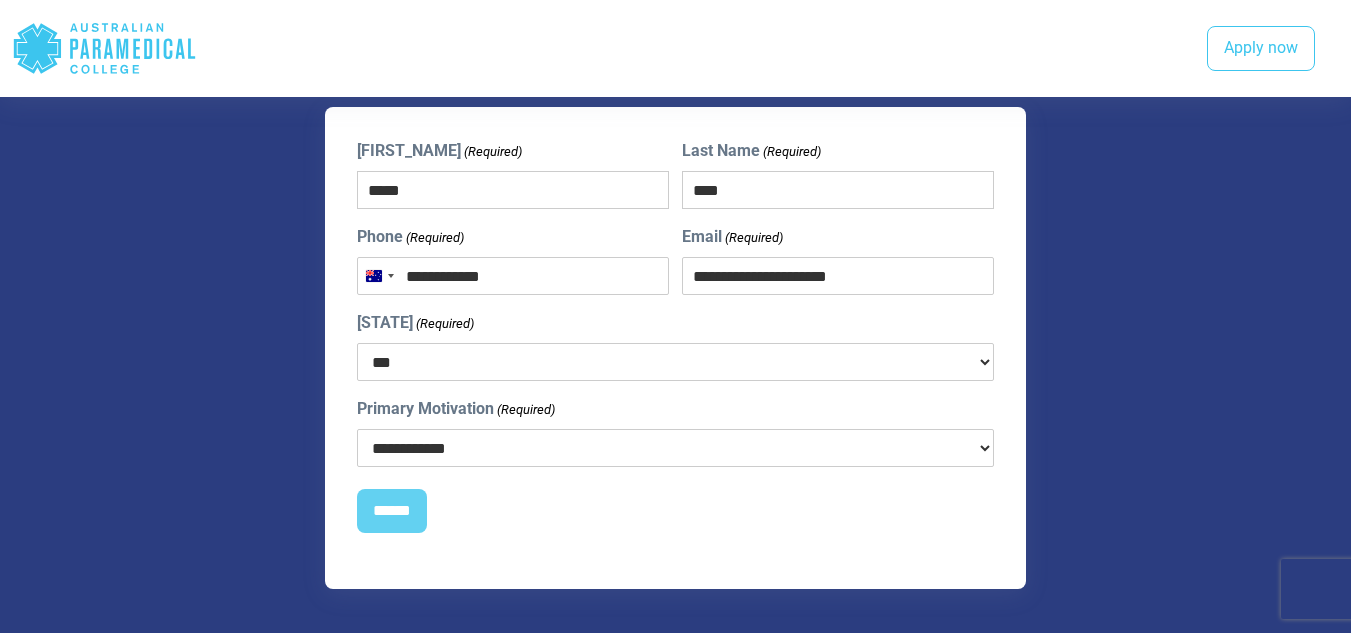 click on "**********" at bounding box center [676, 448] 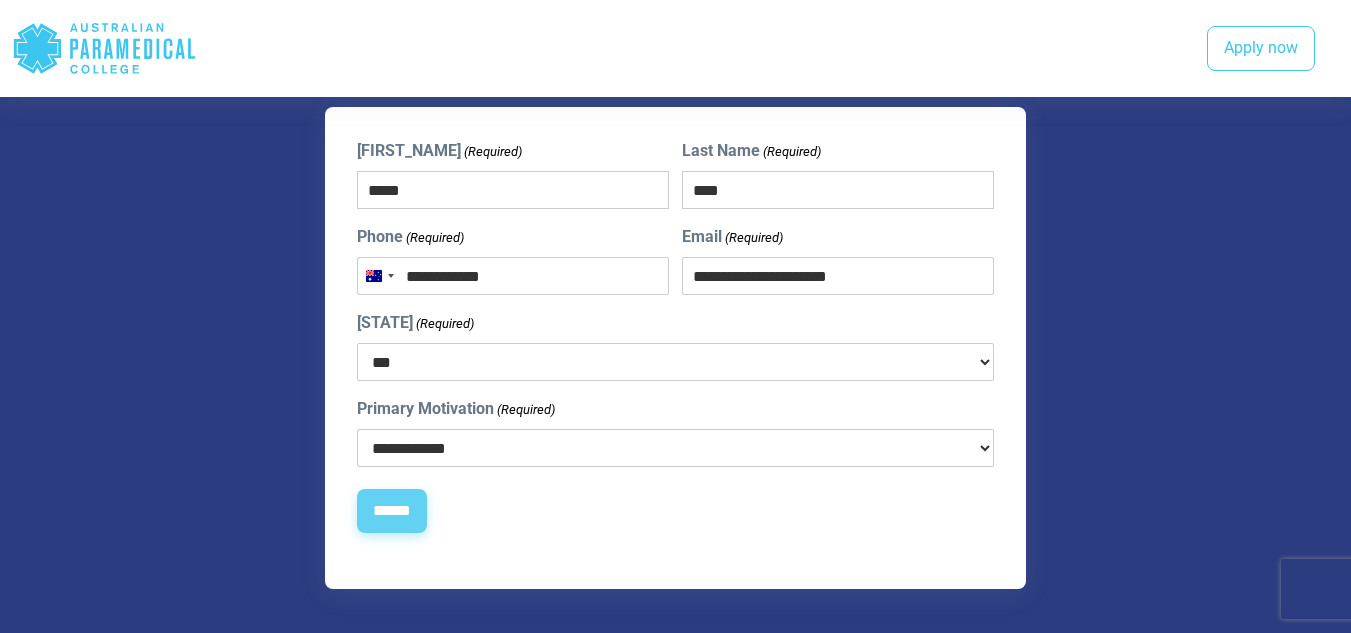 click on "******" at bounding box center [392, 511] 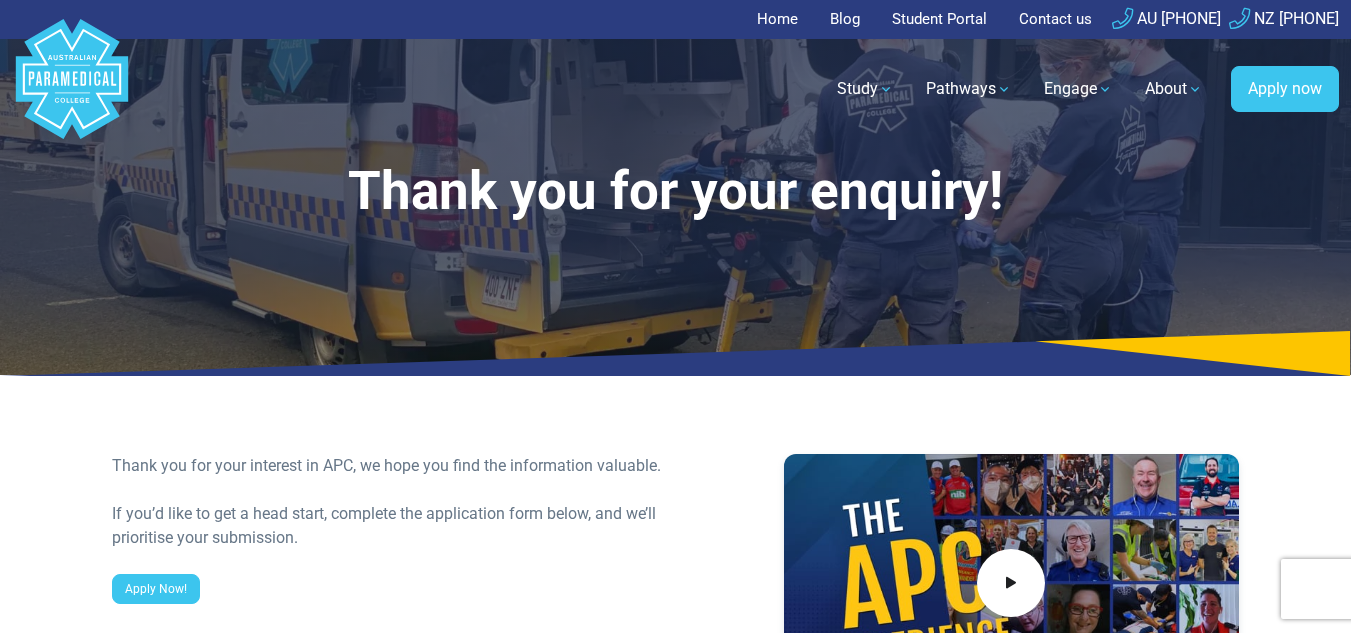scroll, scrollTop: 0, scrollLeft: 0, axis: both 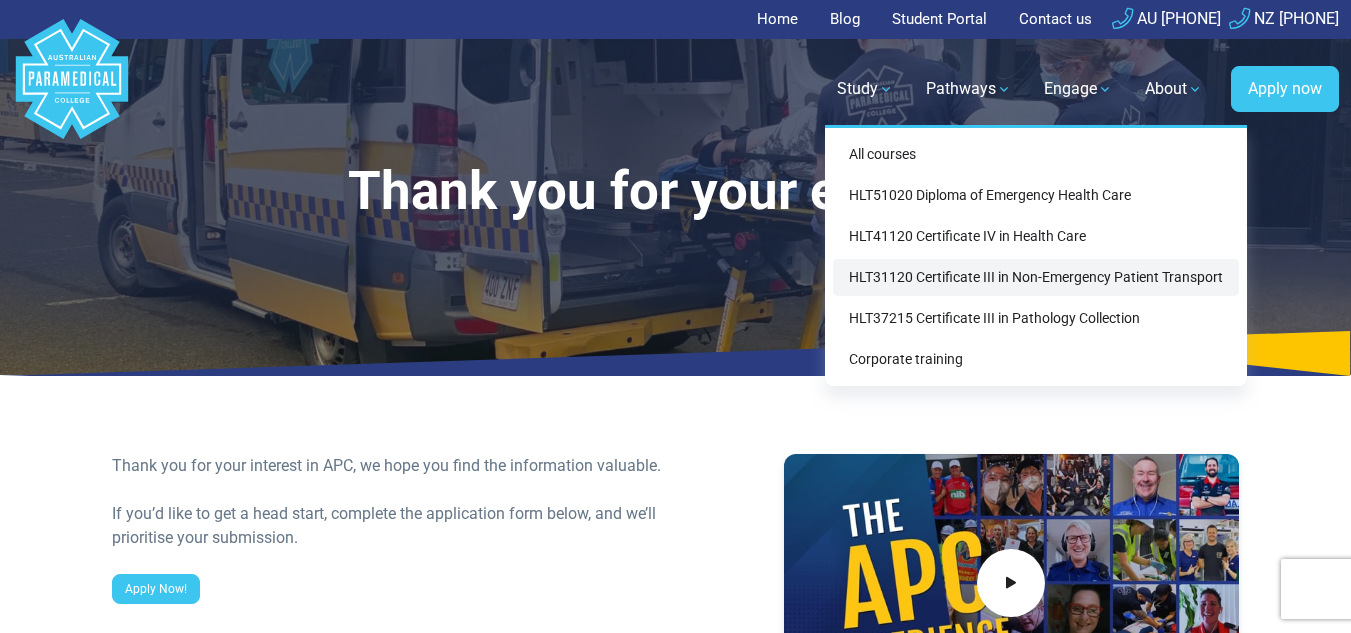 click on "HLT31120 Certificate III in Non-Emergency Patient Transport" at bounding box center (1036, 277) 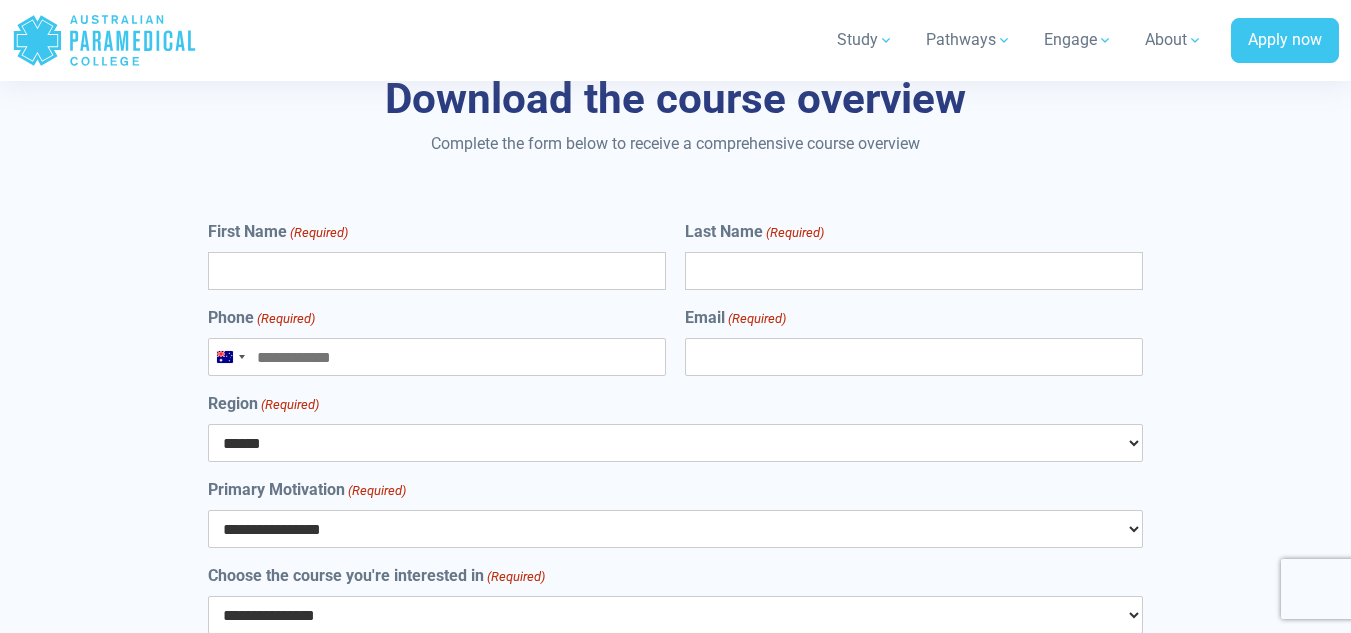 scroll, scrollTop: 9049, scrollLeft: 0, axis: vertical 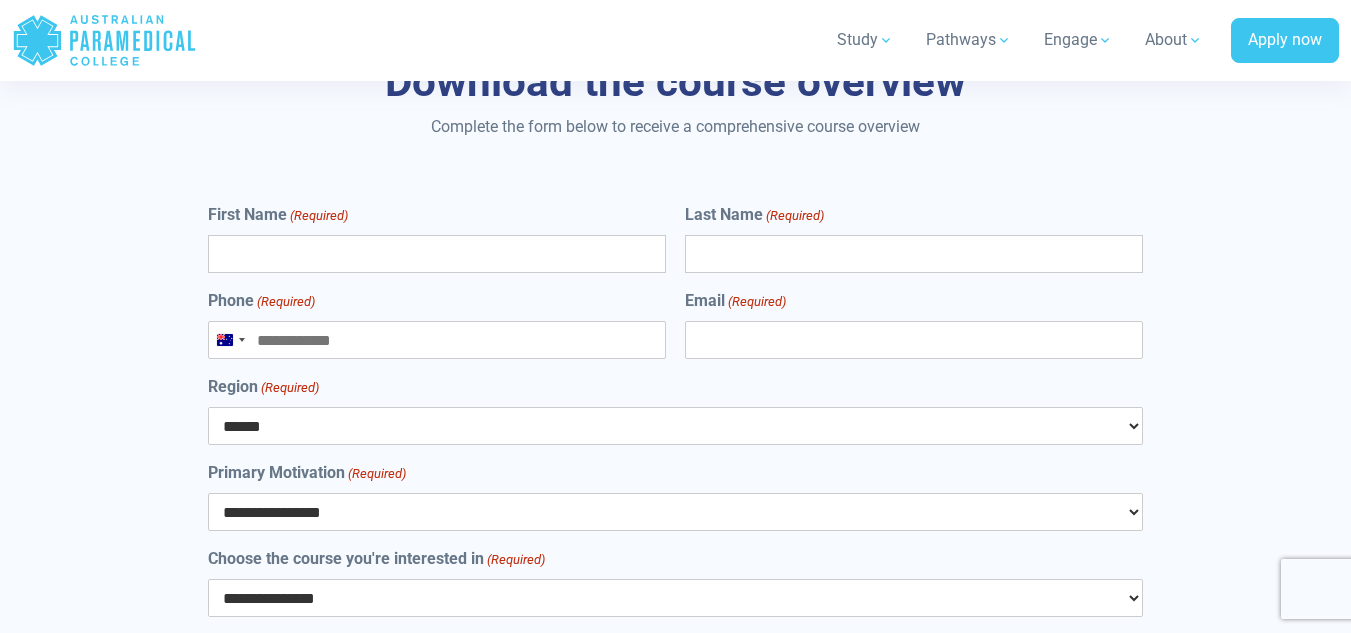 click on "First Name (Required)" at bounding box center (437, 254) 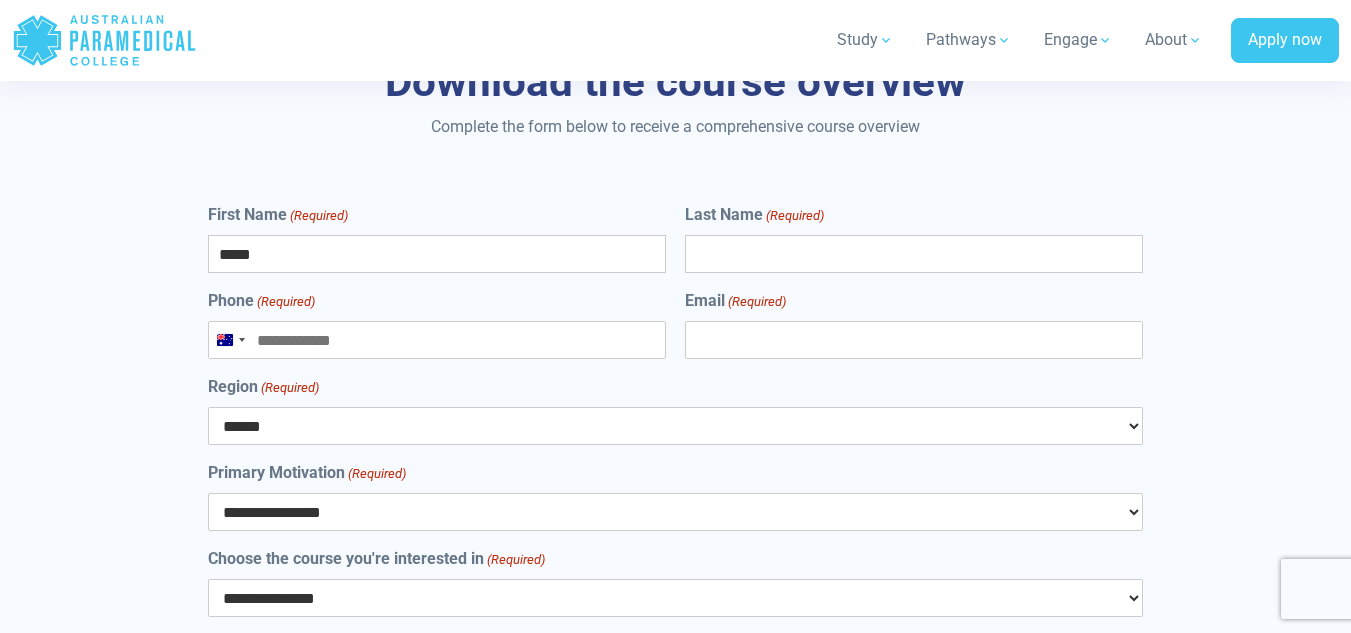 type on "*****" 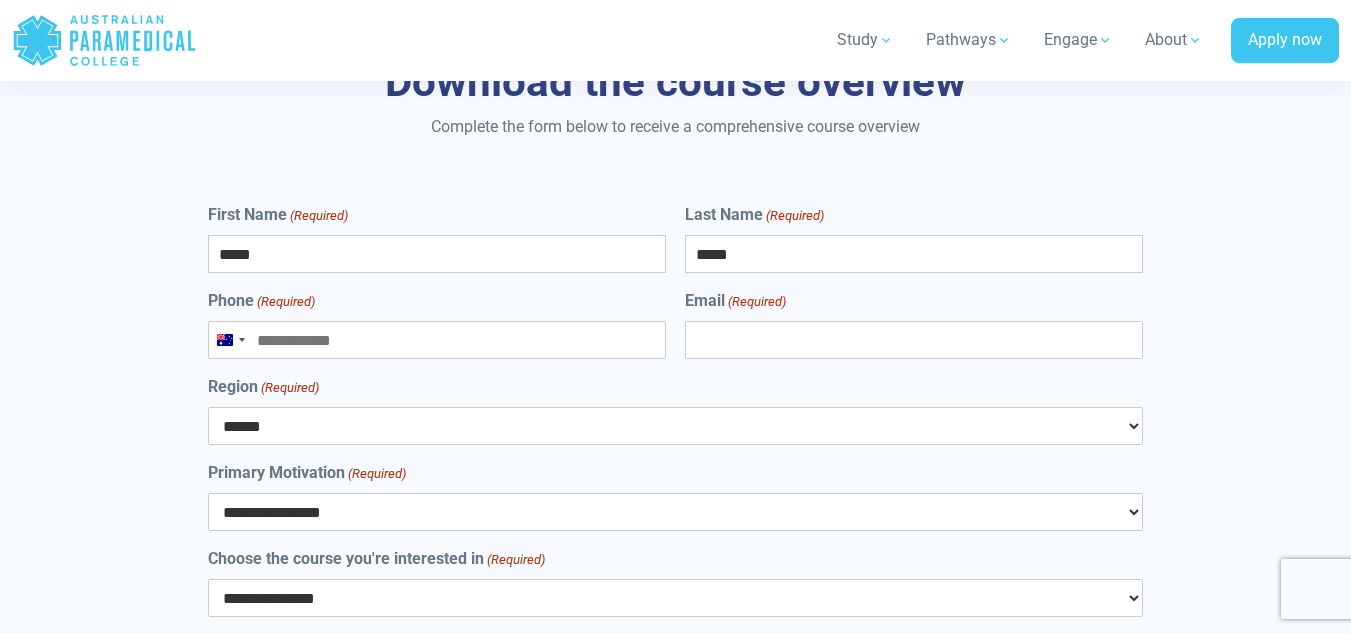 type on "**********" 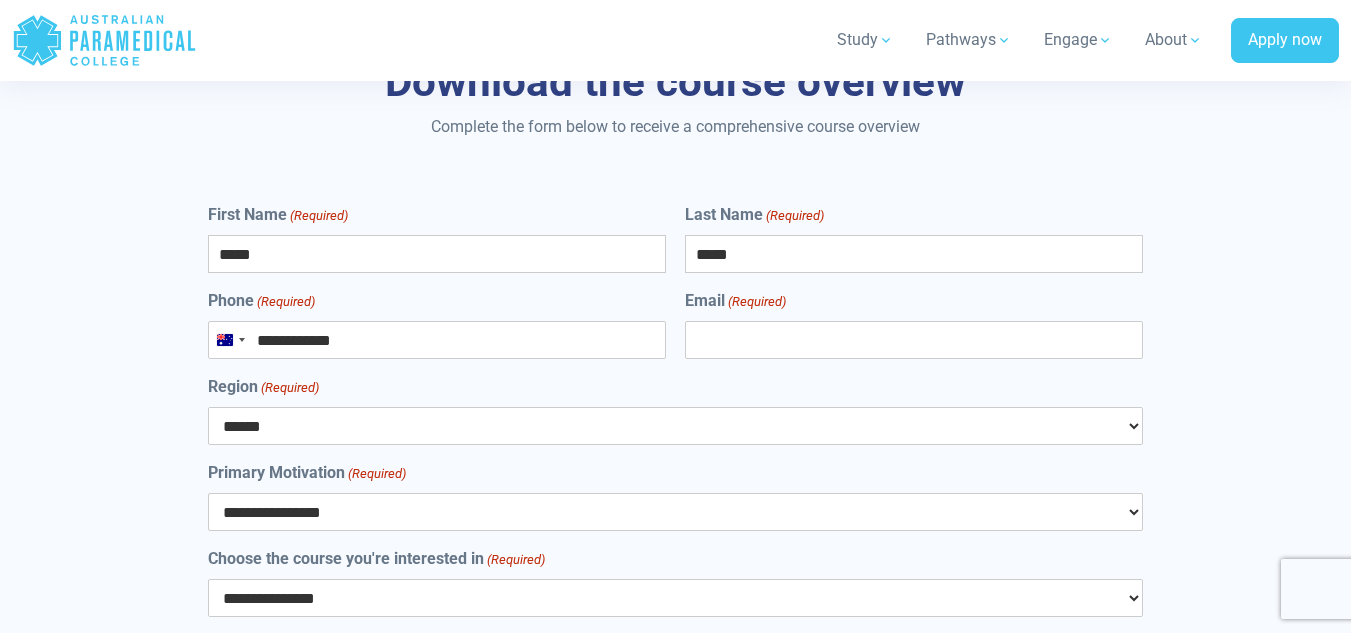 type on "**********" 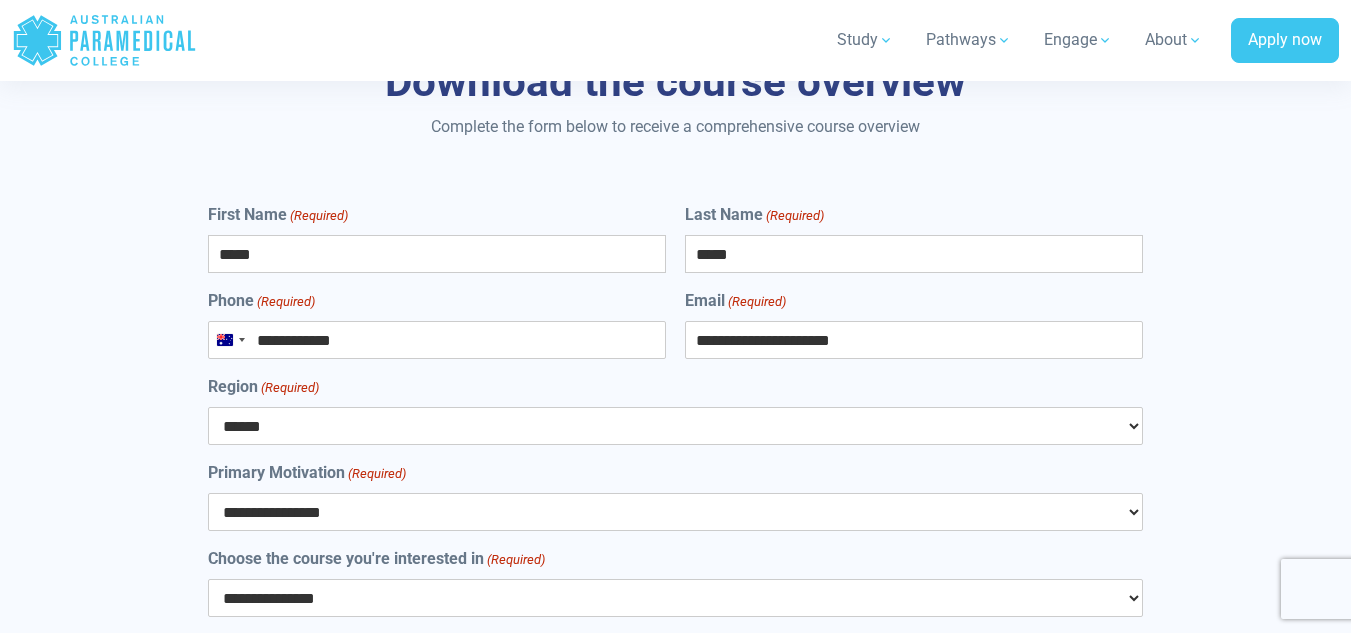 select on "***" 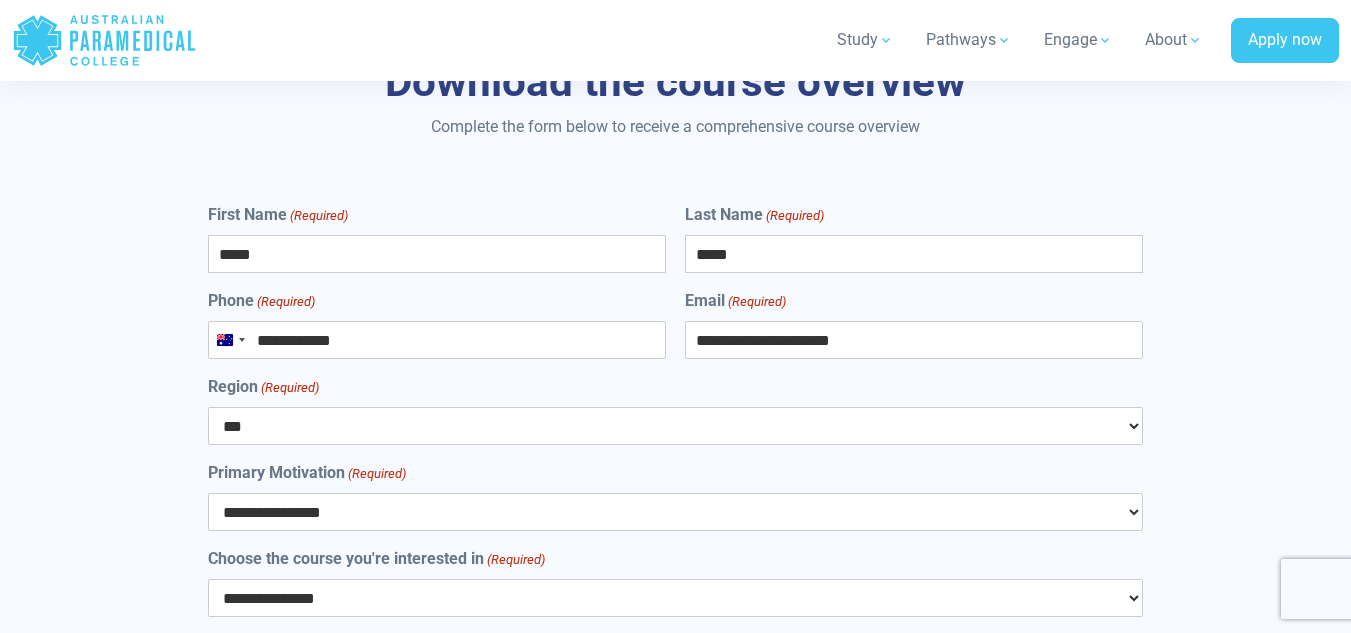 click on "*****" at bounding box center (914, 254) 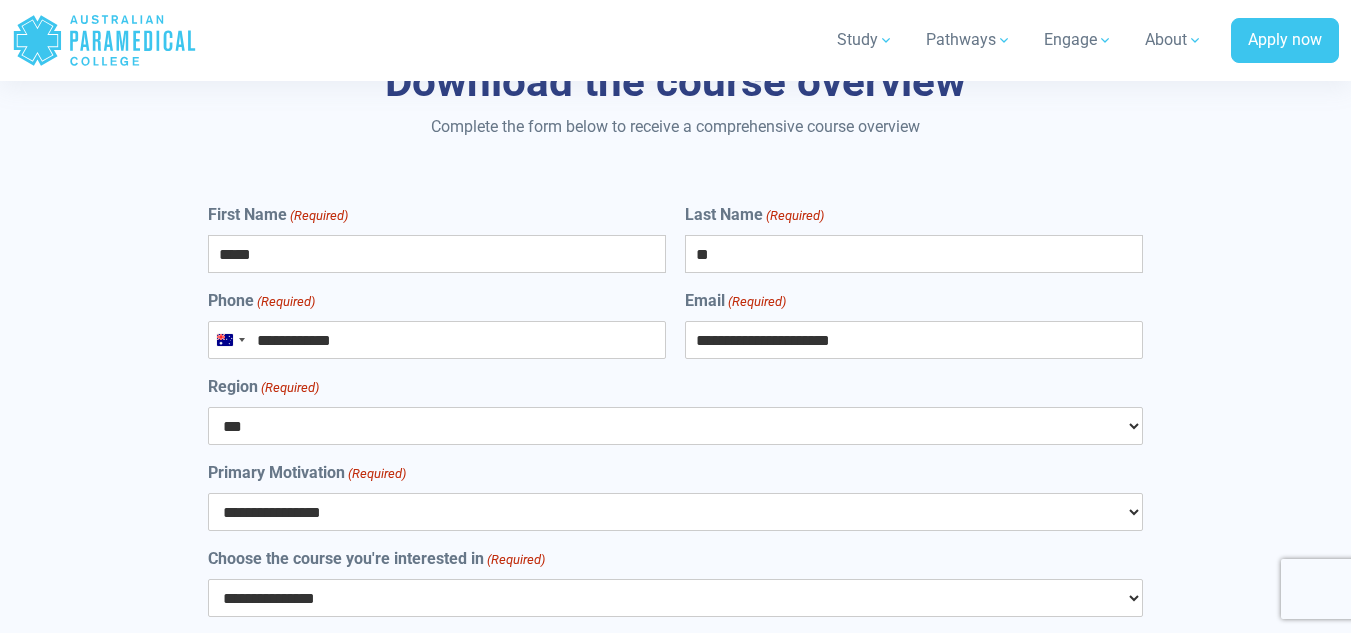 type on "*" 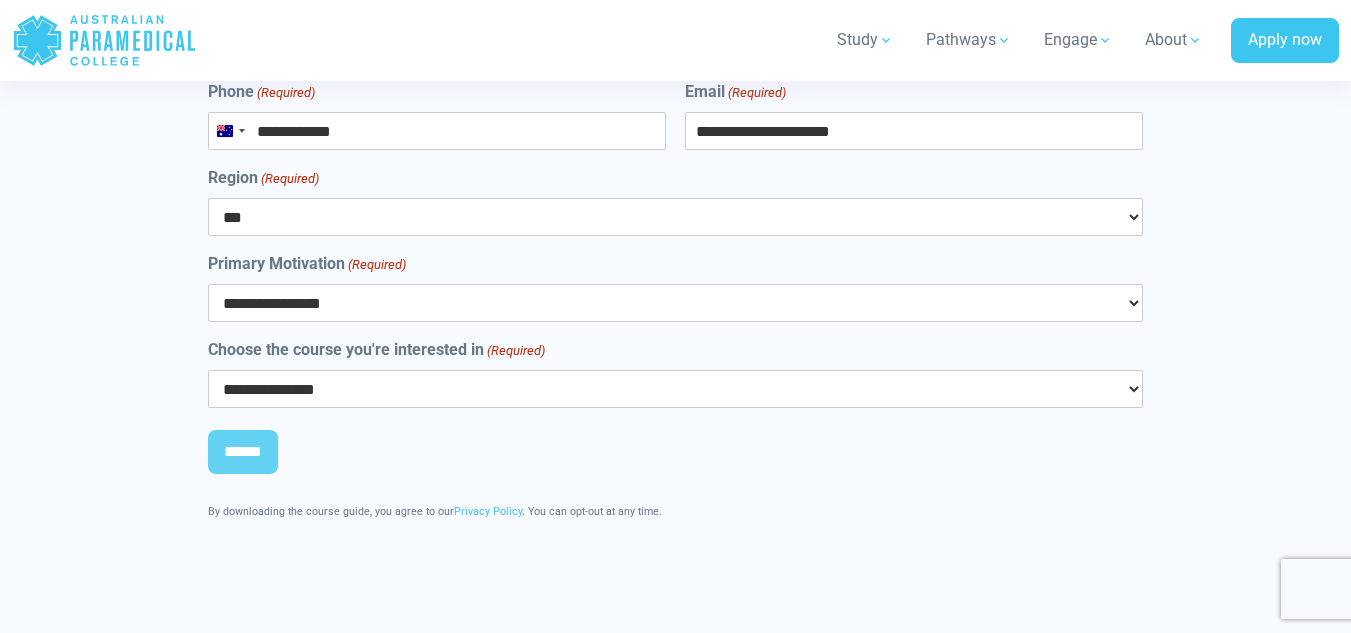 scroll, scrollTop: 9254, scrollLeft: 0, axis: vertical 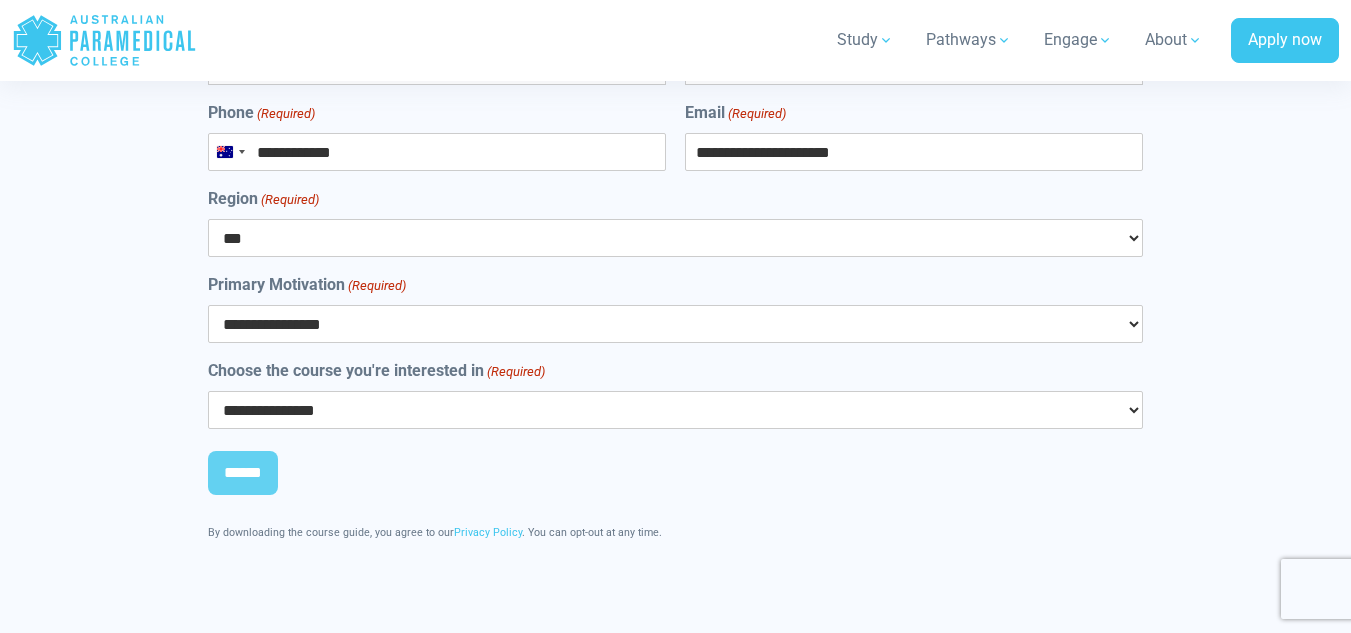 type on "****" 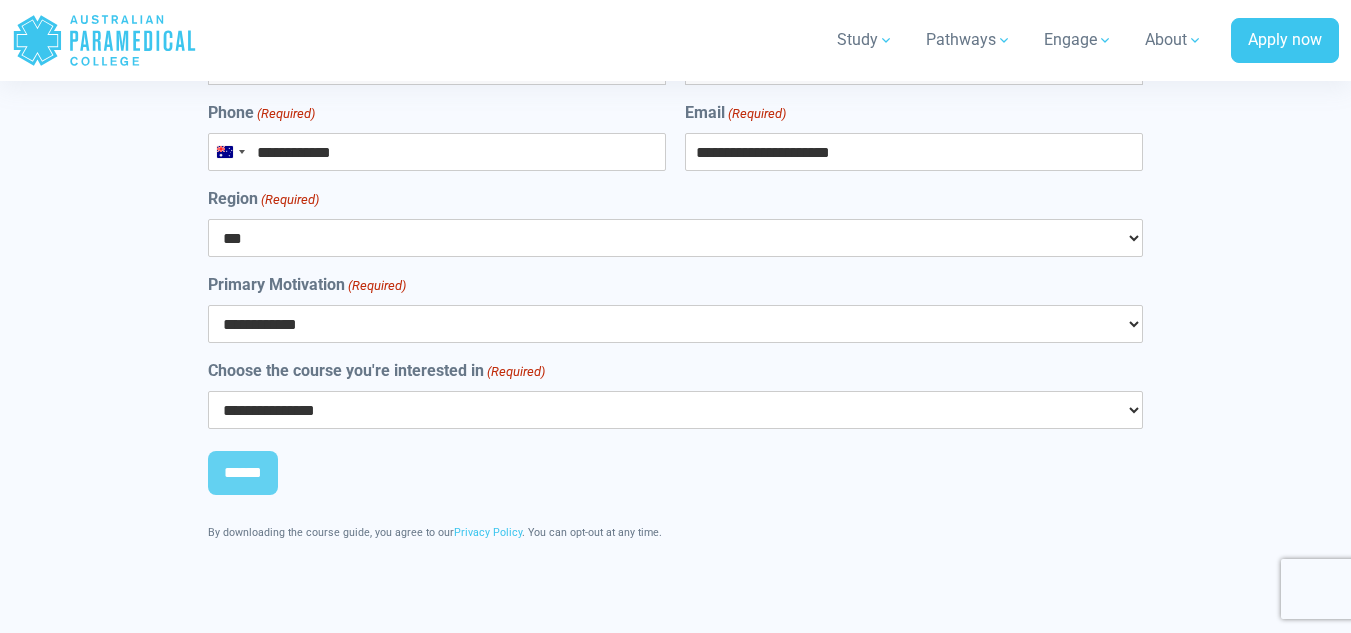 click on "**********" at bounding box center [676, 324] 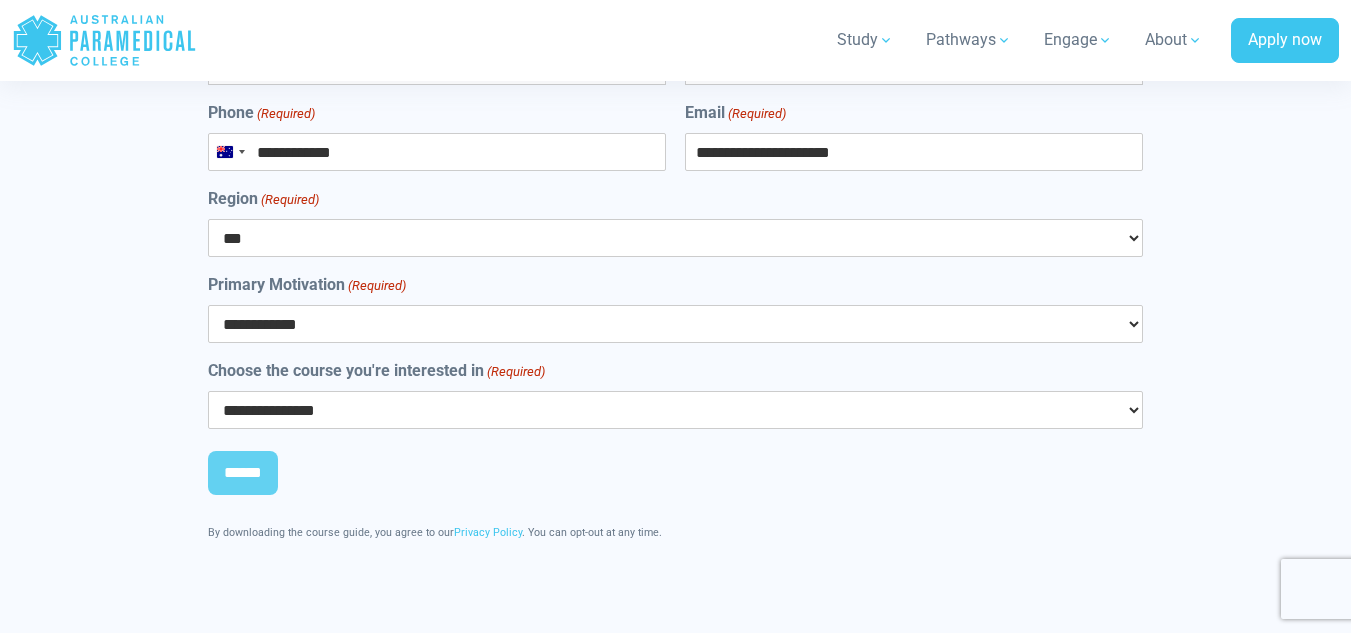 click on "**********" at bounding box center (676, 410) 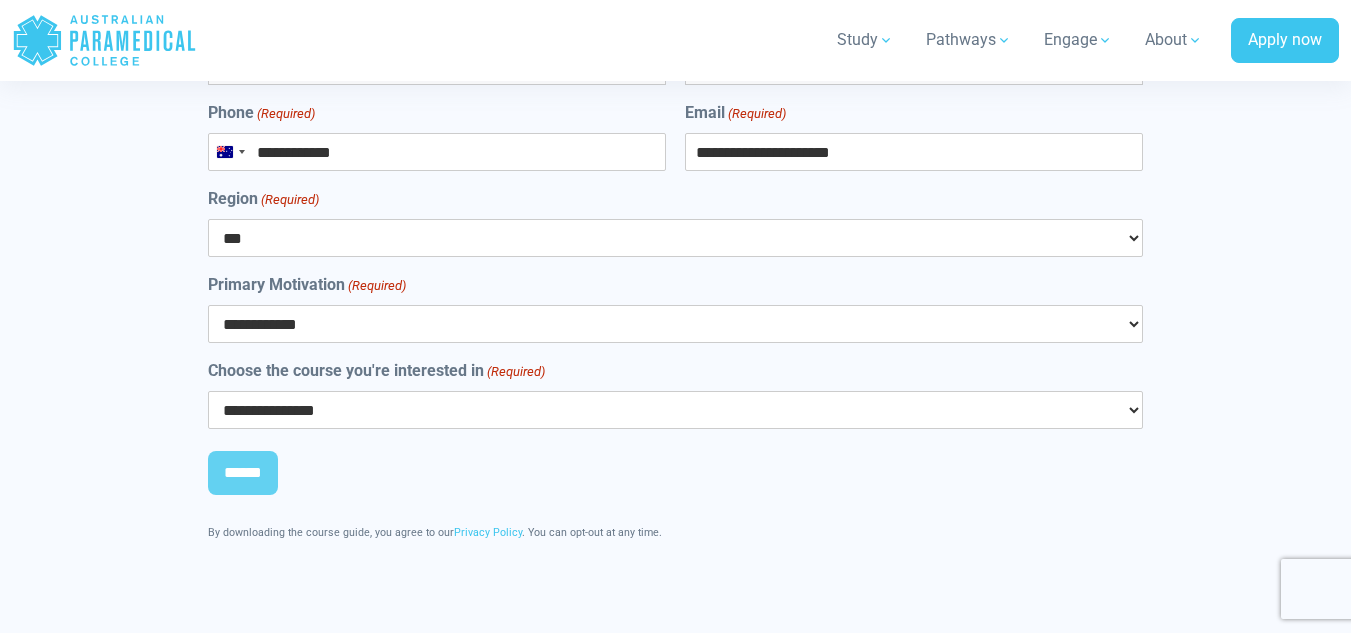 select on "**********" 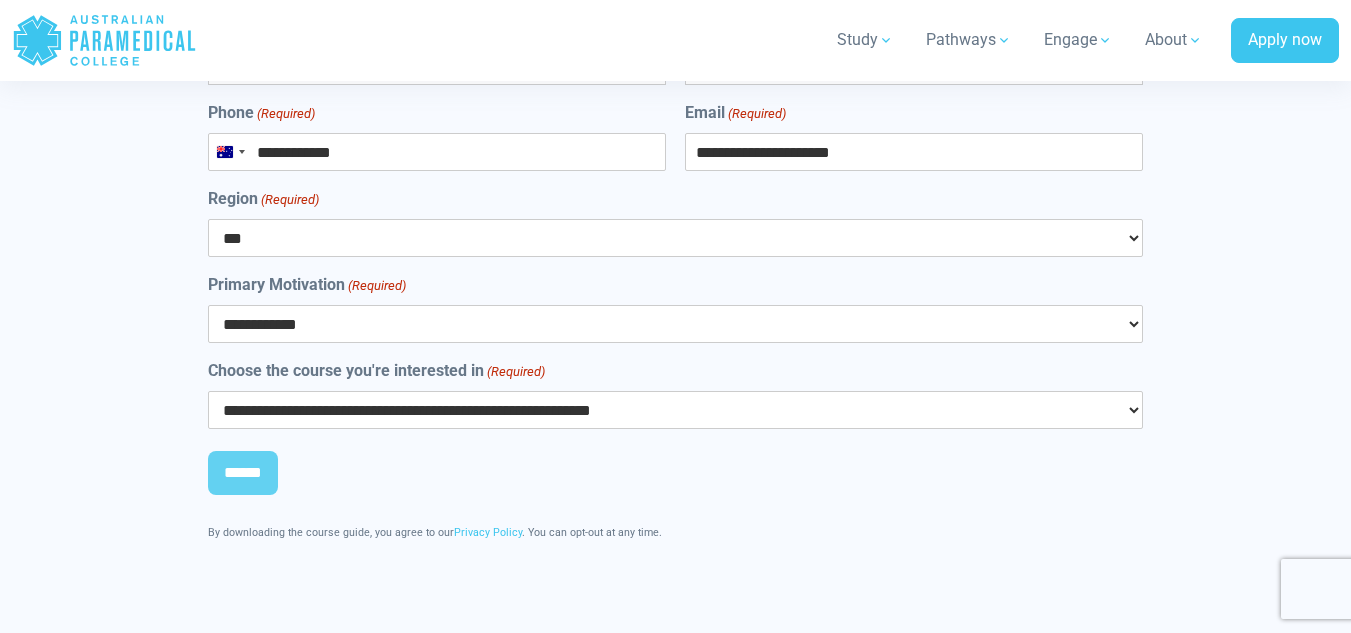 click on "**********" at bounding box center [676, 410] 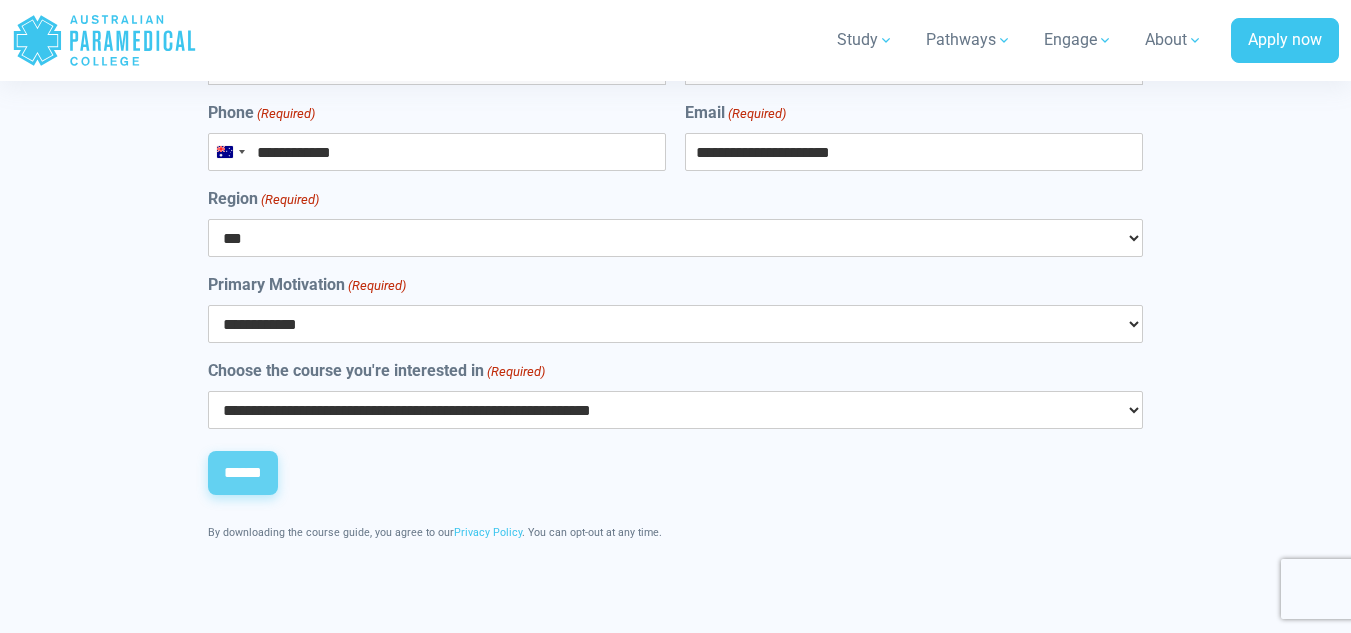 click on "******" at bounding box center (243, 473) 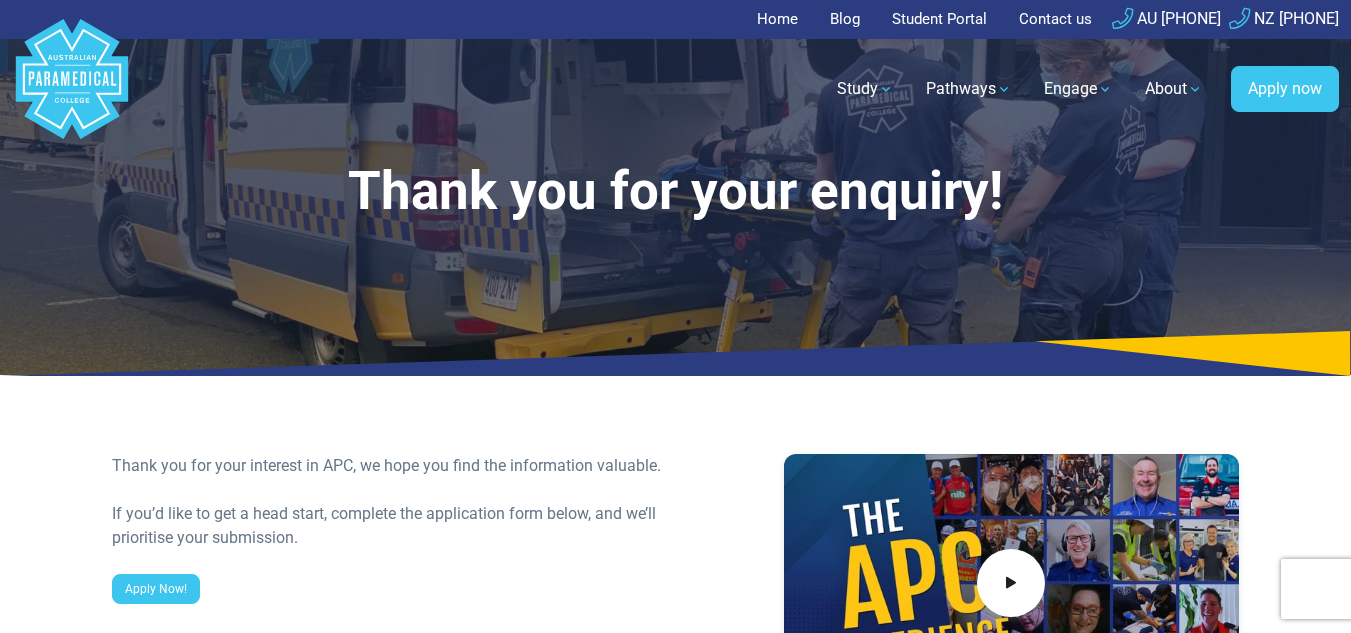 scroll, scrollTop: 0, scrollLeft: 0, axis: both 